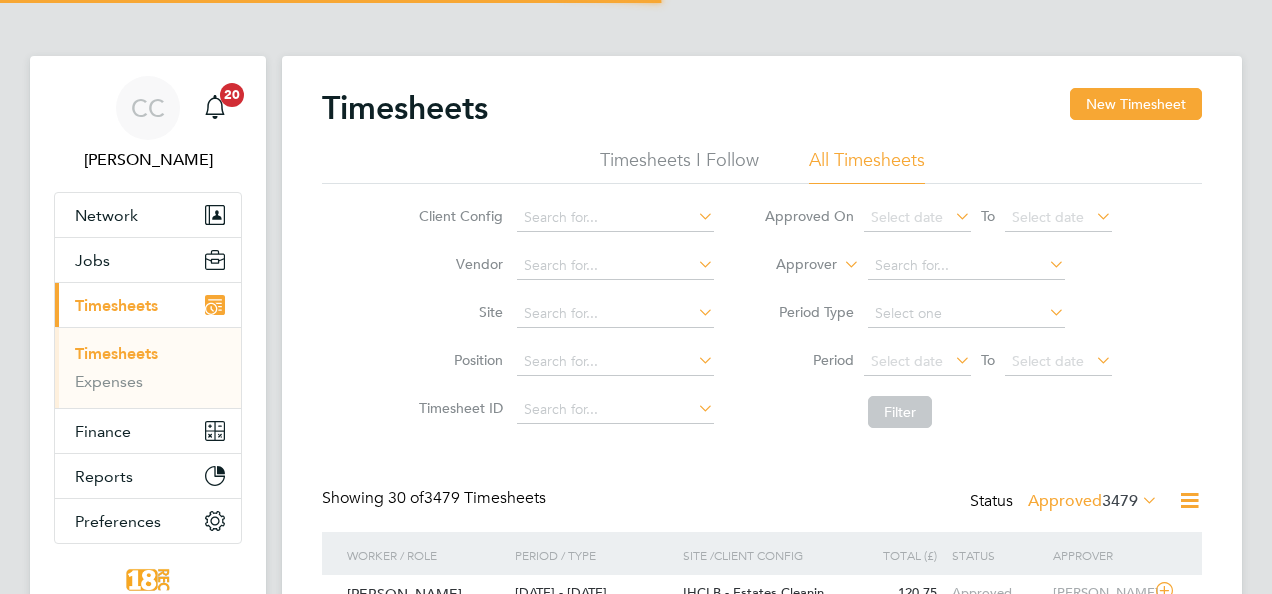scroll, scrollTop: 0, scrollLeft: 0, axis: both 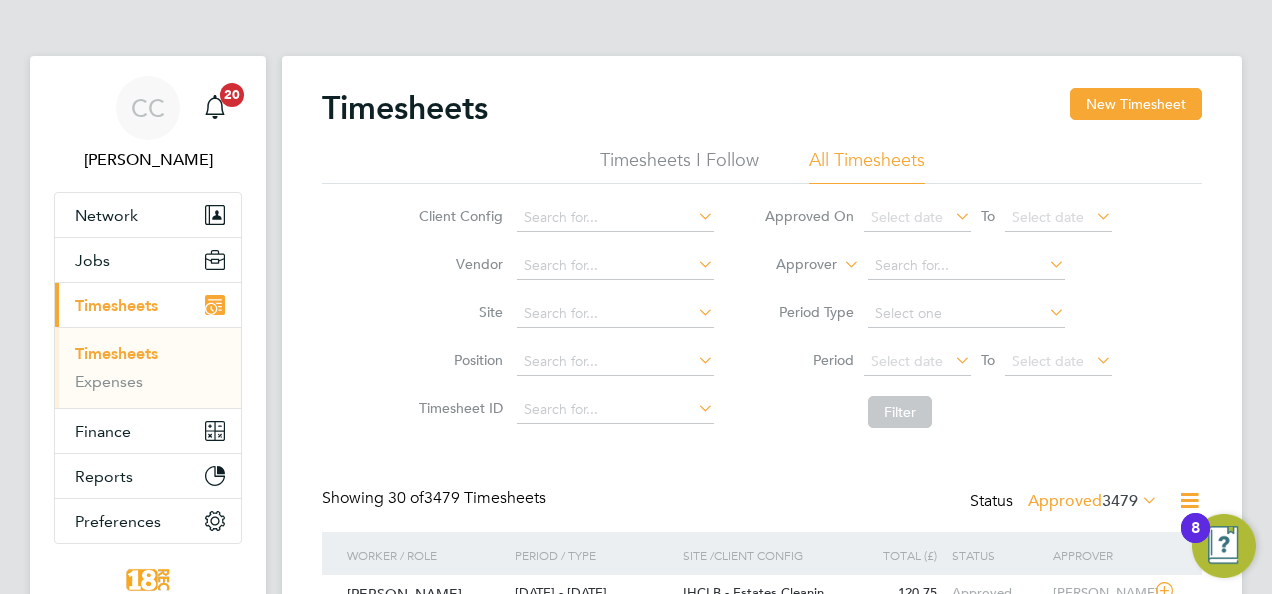 type 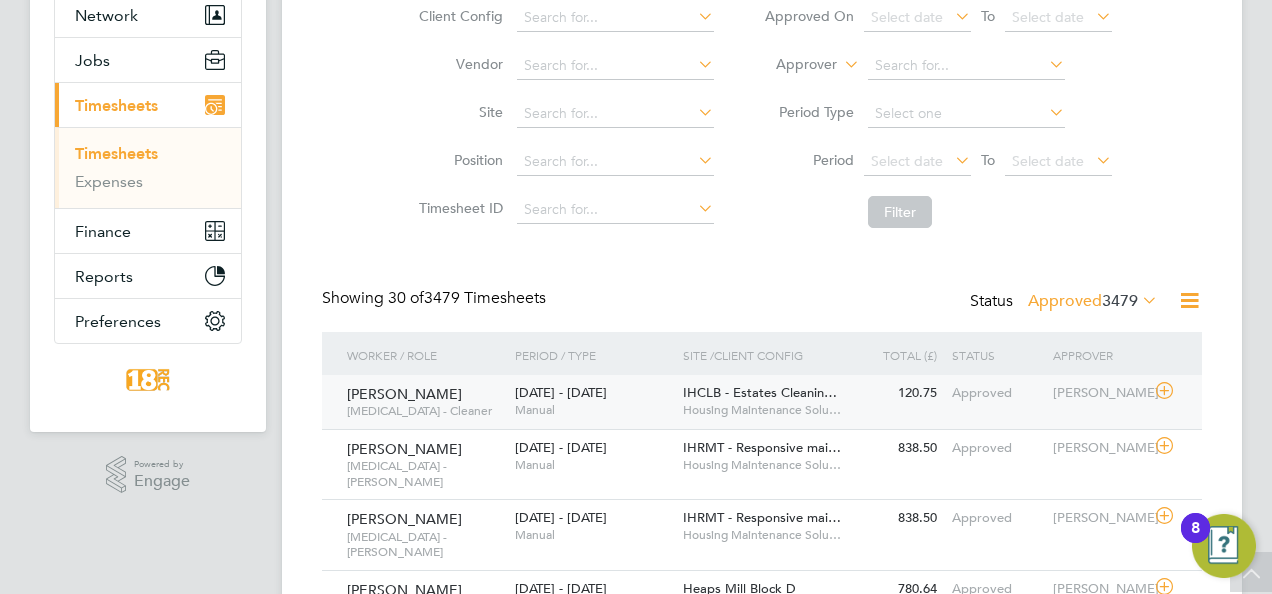 click on "Trevor Sutcliffe   HMS - Cleaner   14 - 20 Jul 2025 14 - 20 Jul 2025   Manual IHCLB - Estates Cleanin…     Housing Maintenance Solu… 120.75 Approved Approved Tracey Radford" 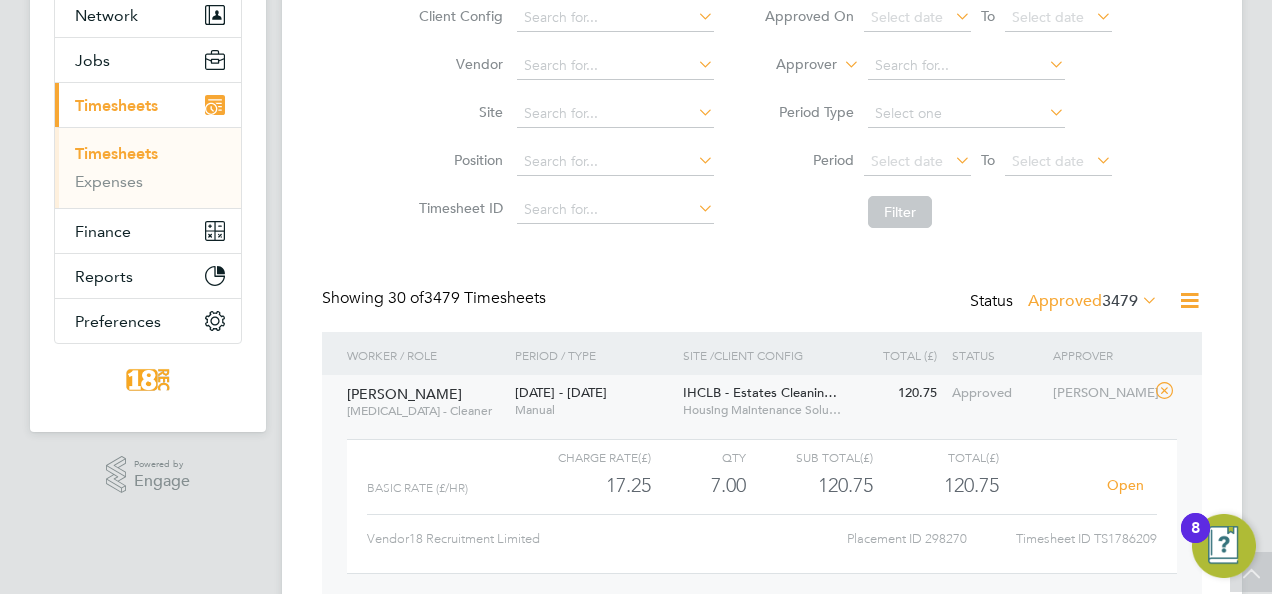 click on "Open" 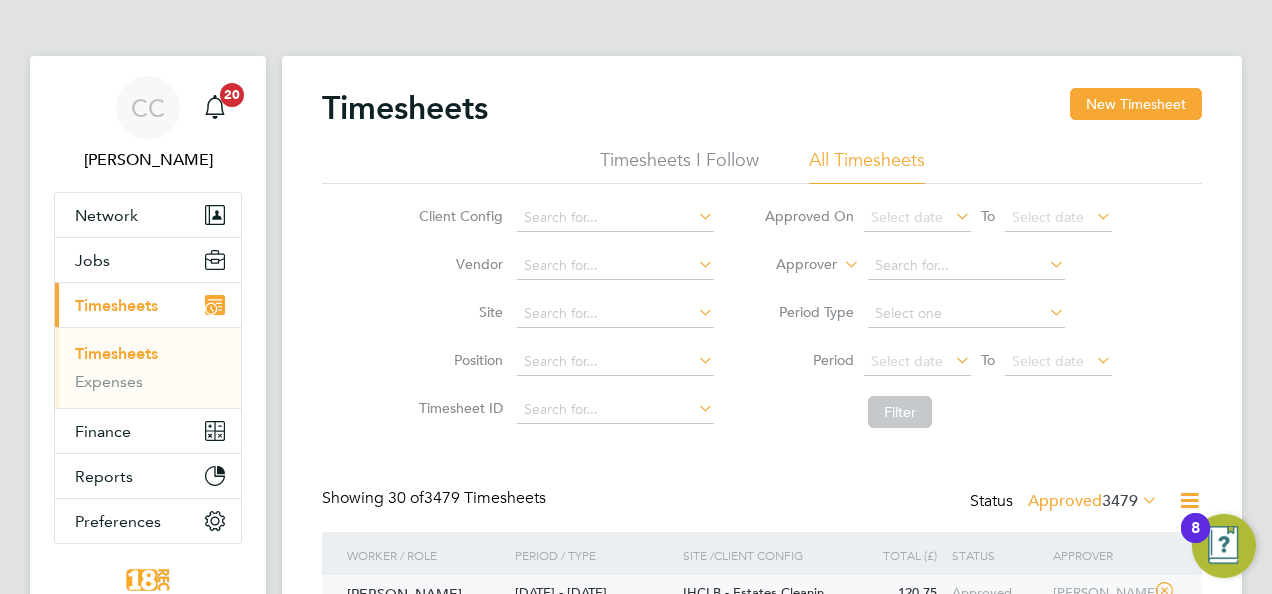 click on "Timesheets New Timesheet" 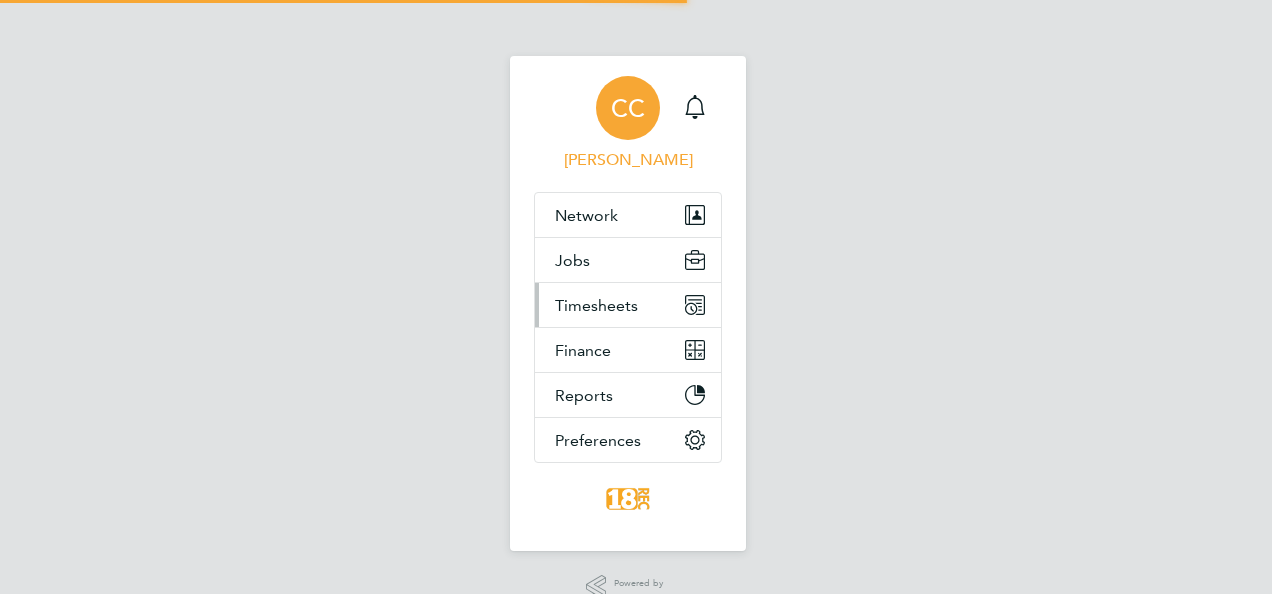 scroll, scrollTop: 0, scrollLeft: 0, axis: both 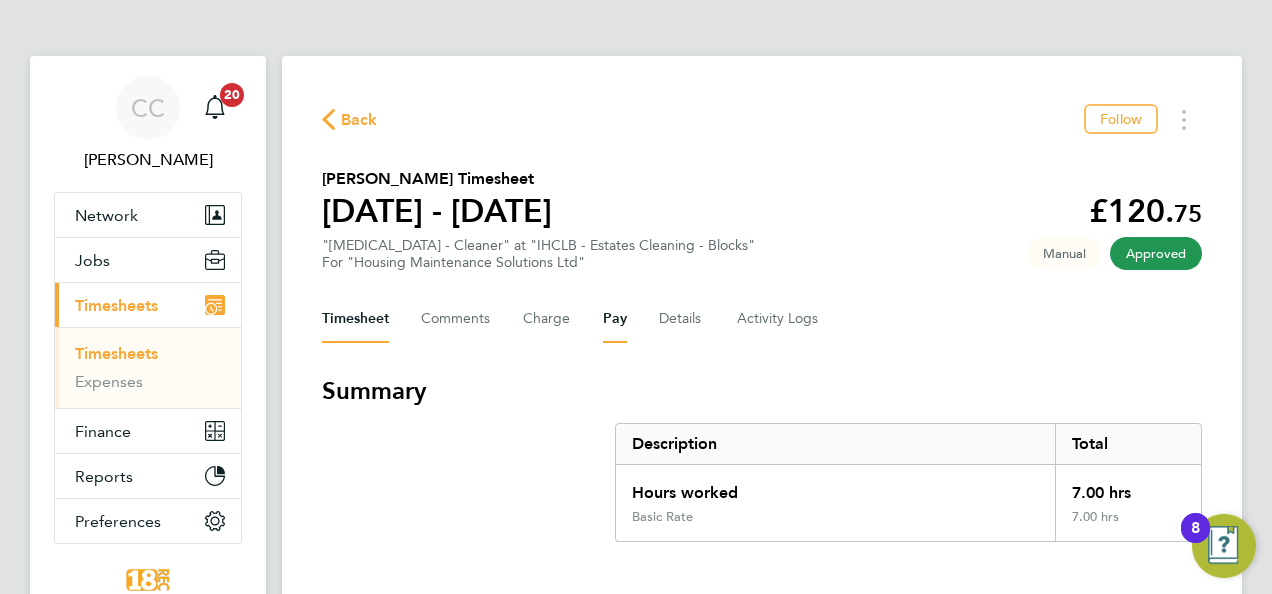 click on "Pay" at bounding box center (615, 319) 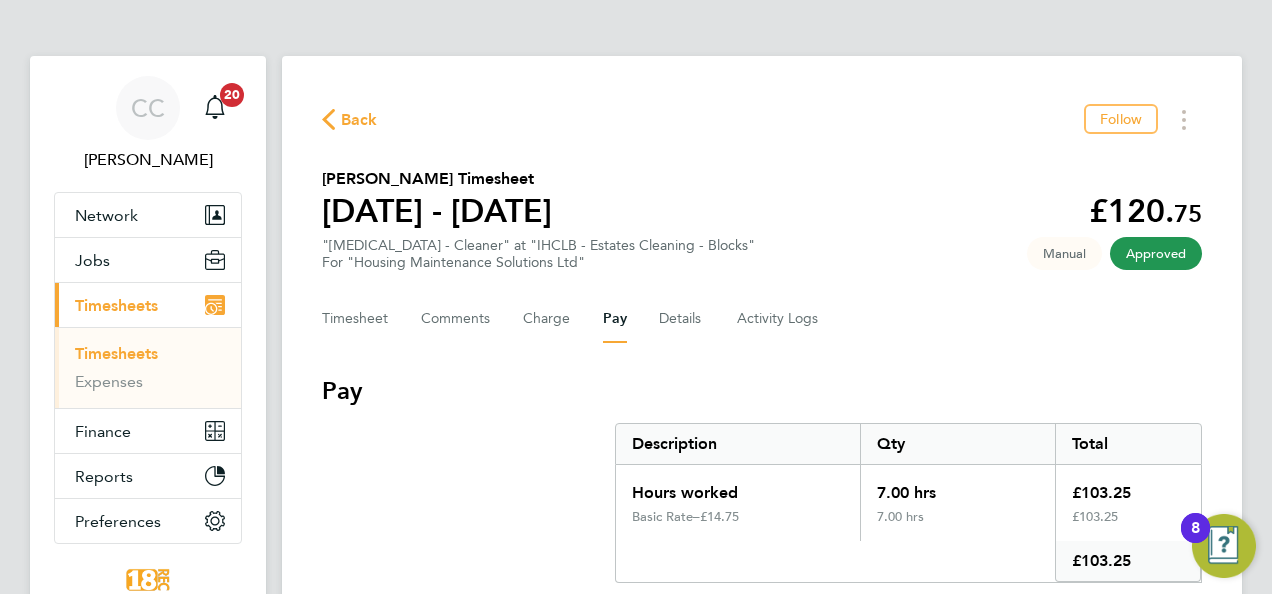 type 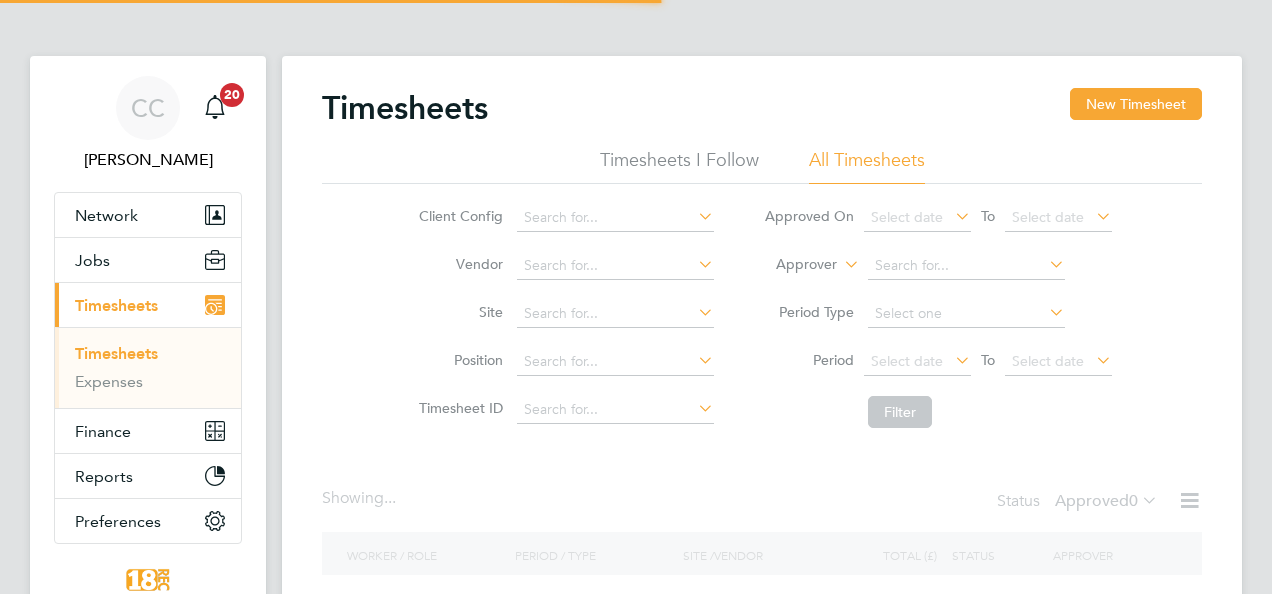 scroll, scrollTop: 0, scrollLeft: 0, axis: both 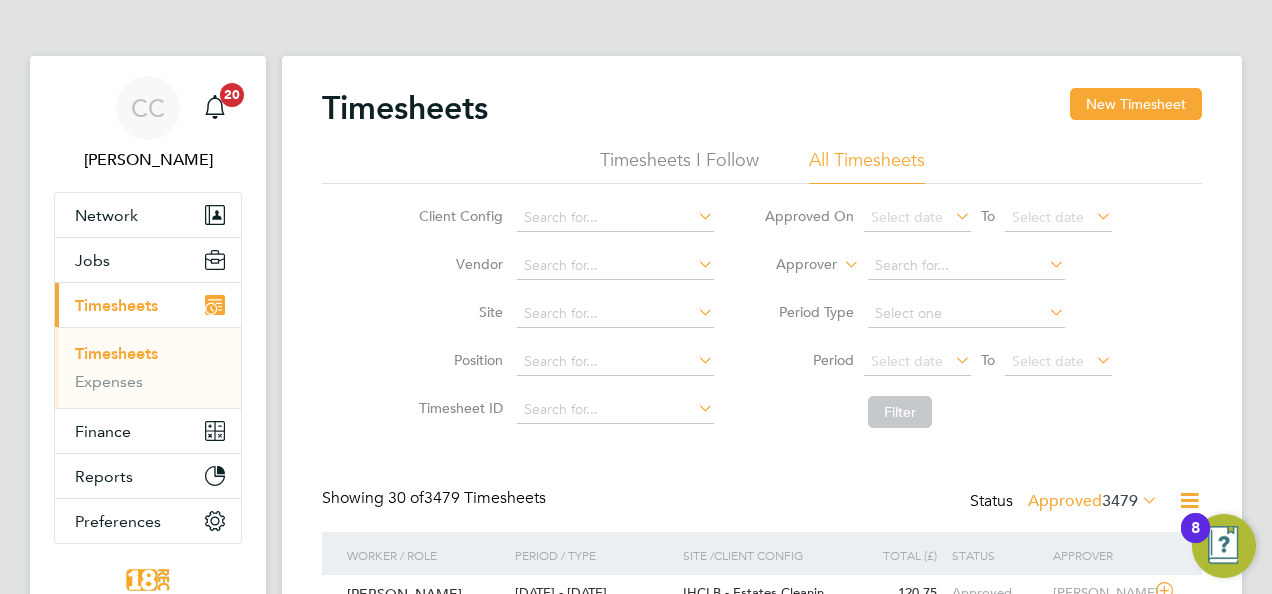 type 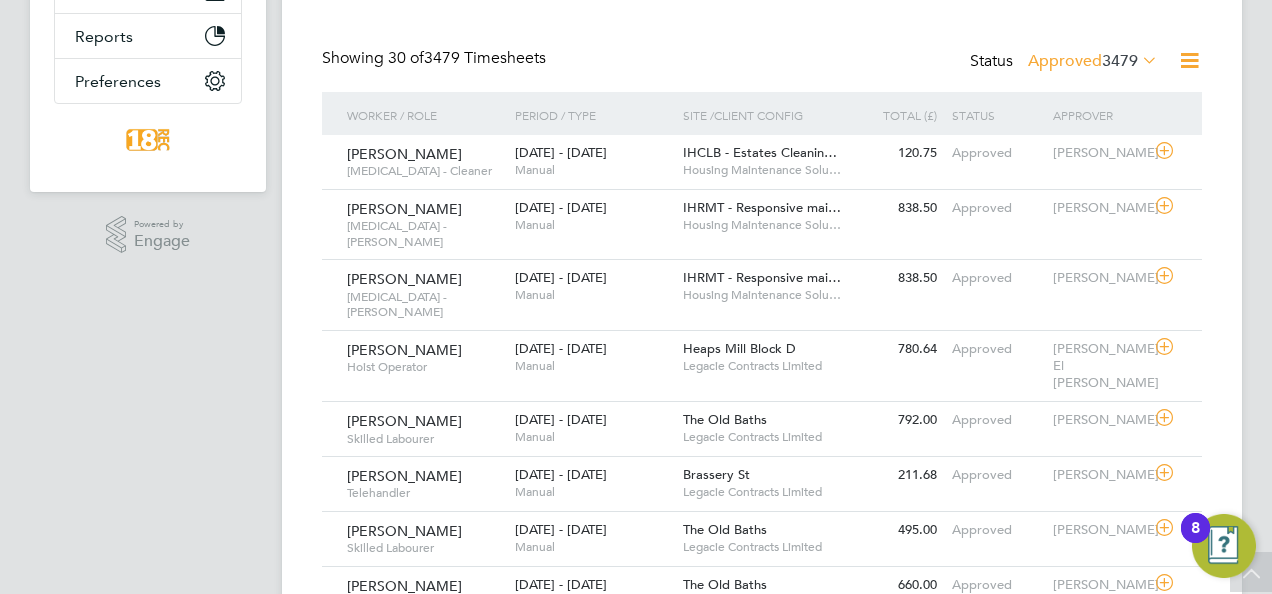 click on "Approved  3479" 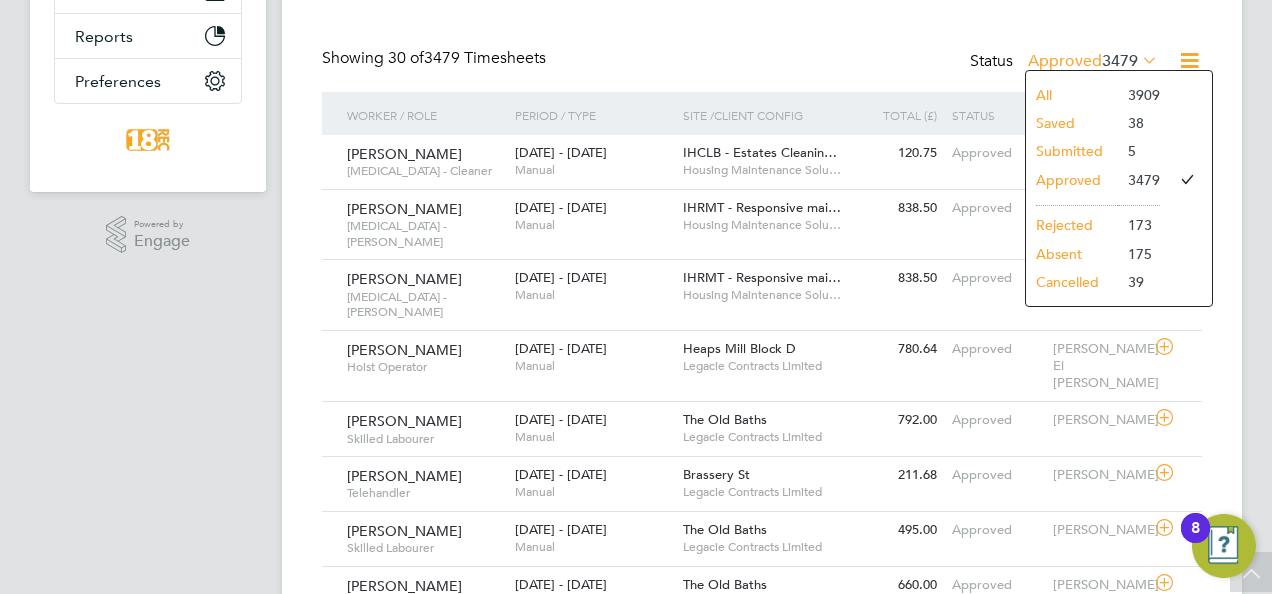 click on "Submitted" 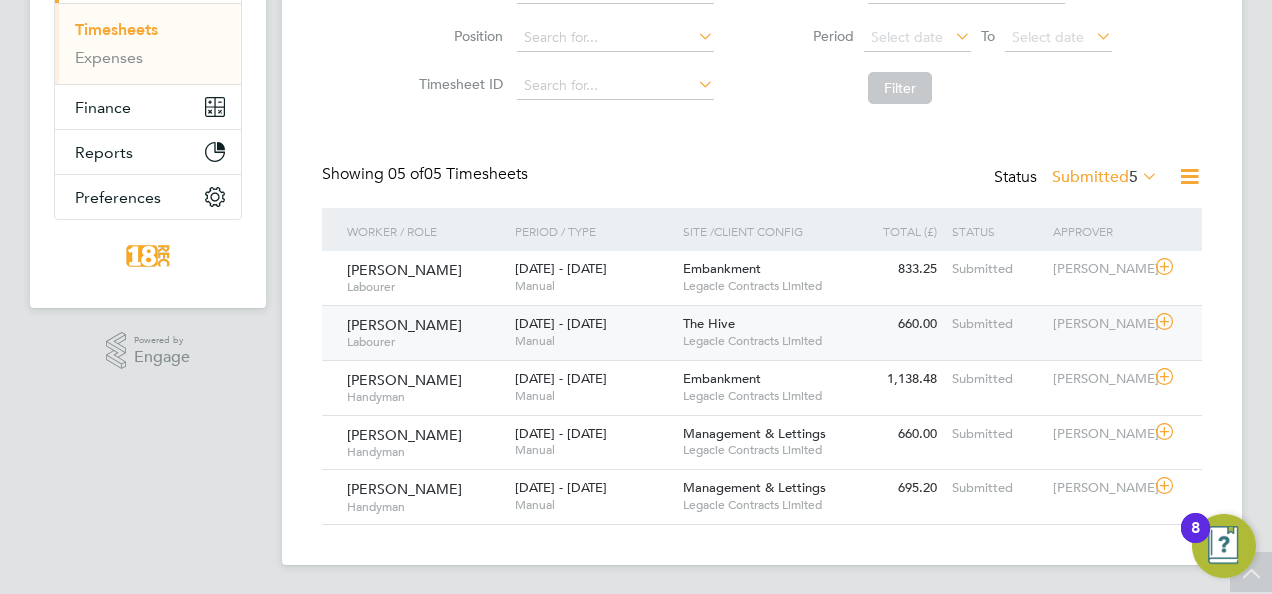 click on "Submitted" 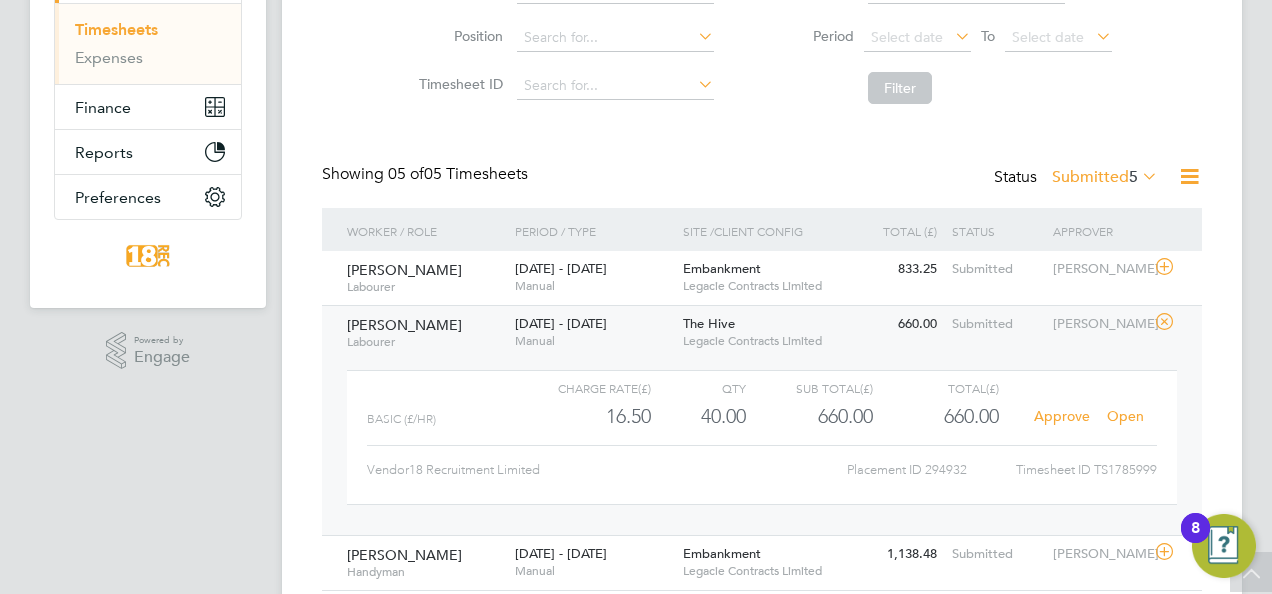 click on "Open" 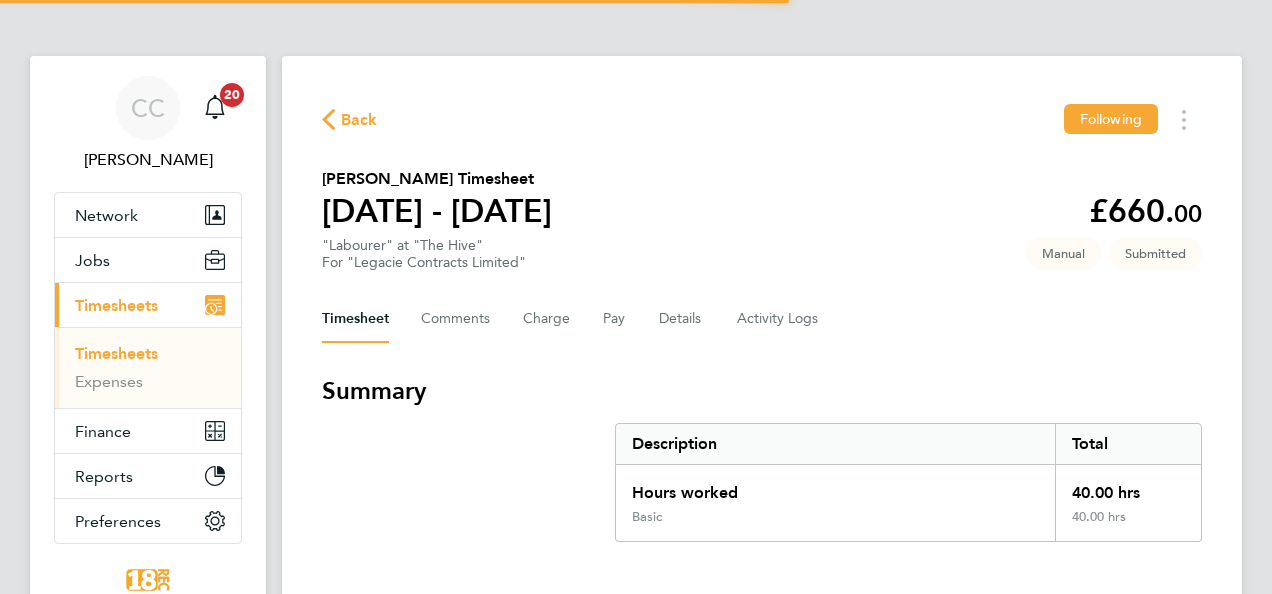 scroll, scrollTop: 0, scrollLeft: 0, axis: both 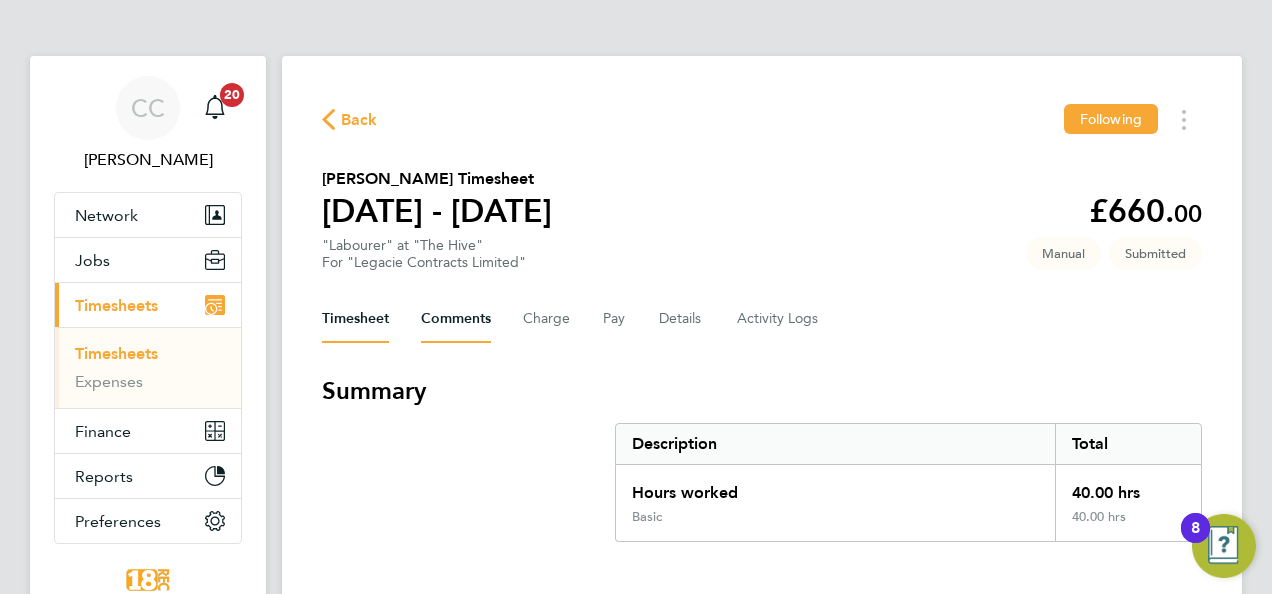 click on "Comments" at bounding box center (456, 319) 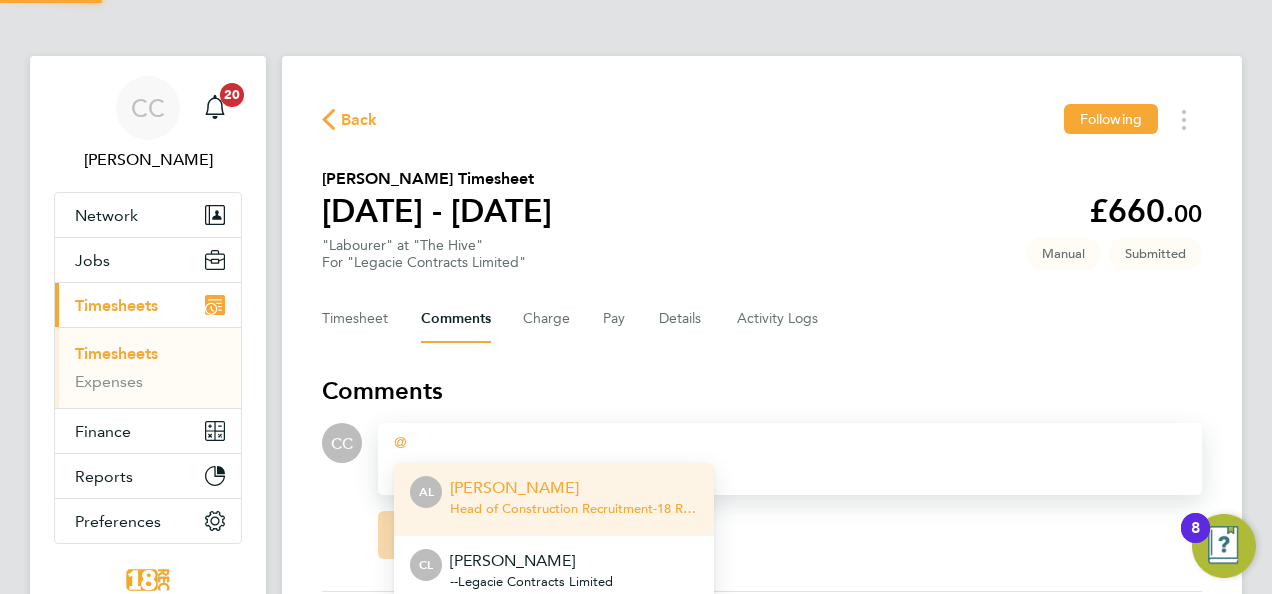 type 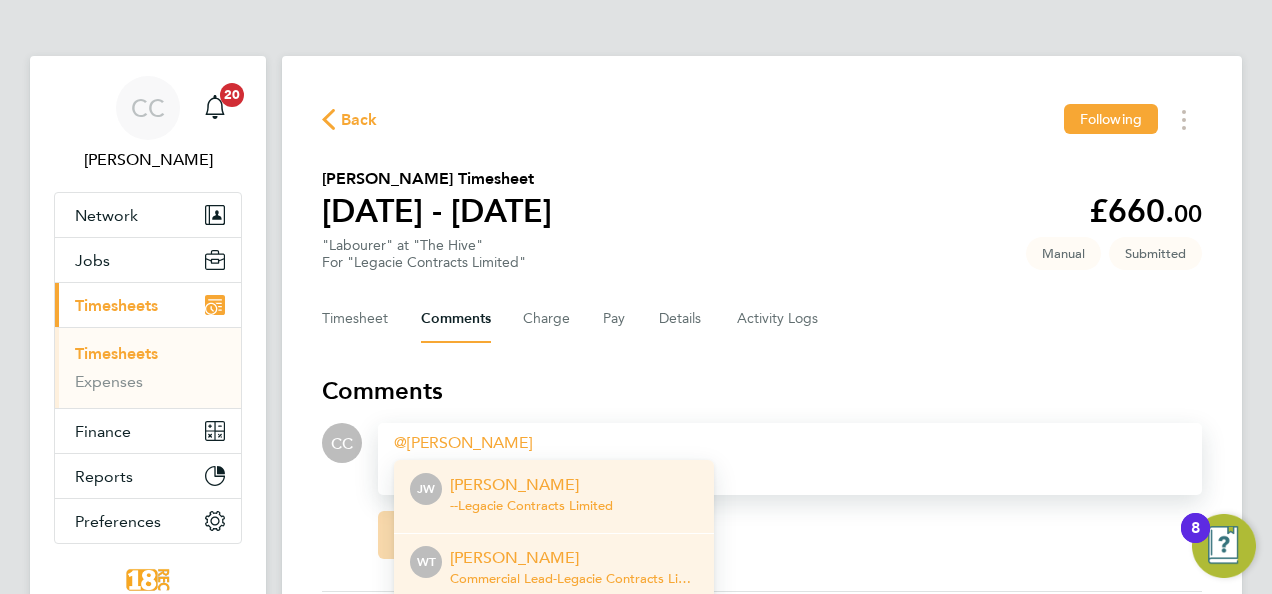click on "[PERSON_NAME]" at bounding box center [574, 558] 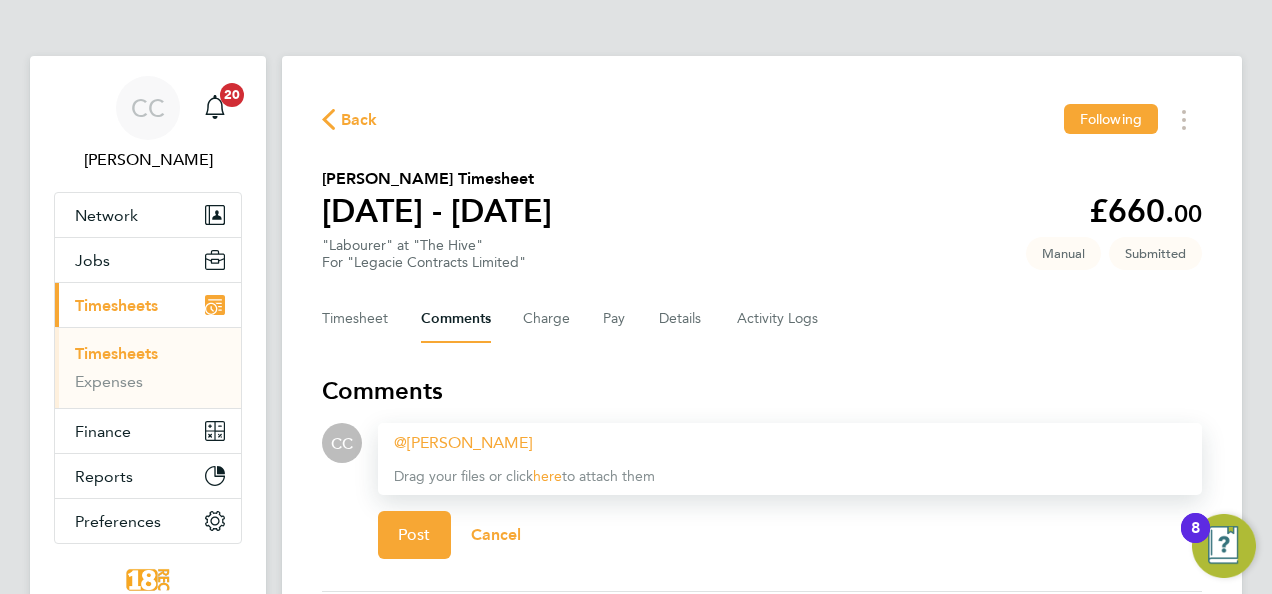 type 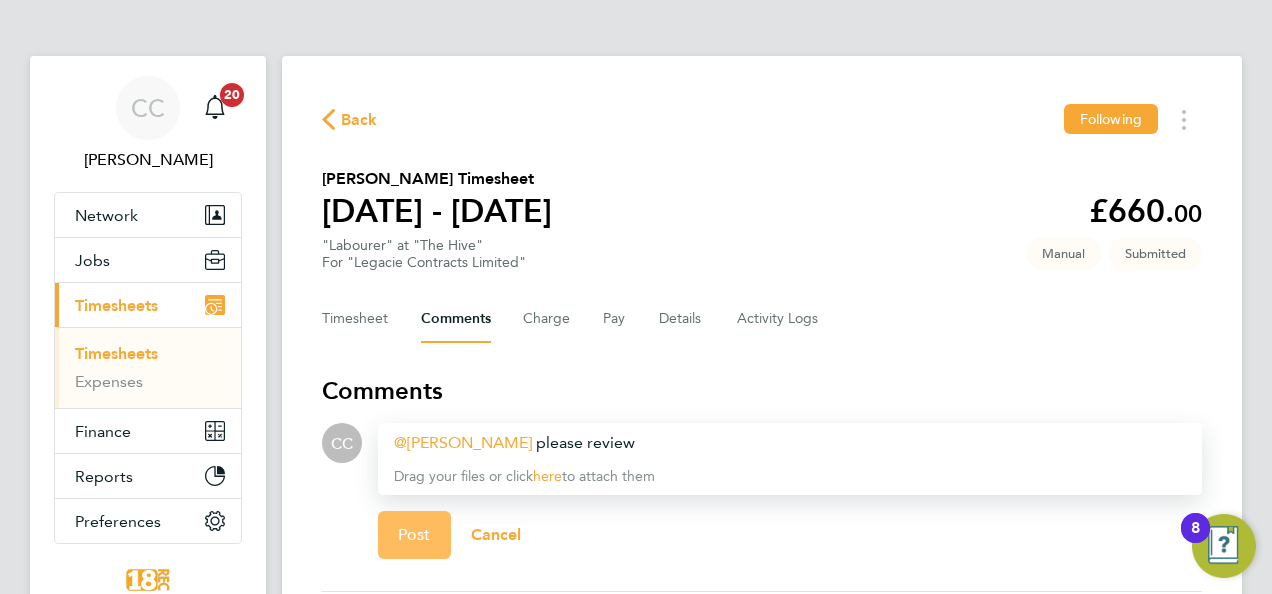 click on "Post" 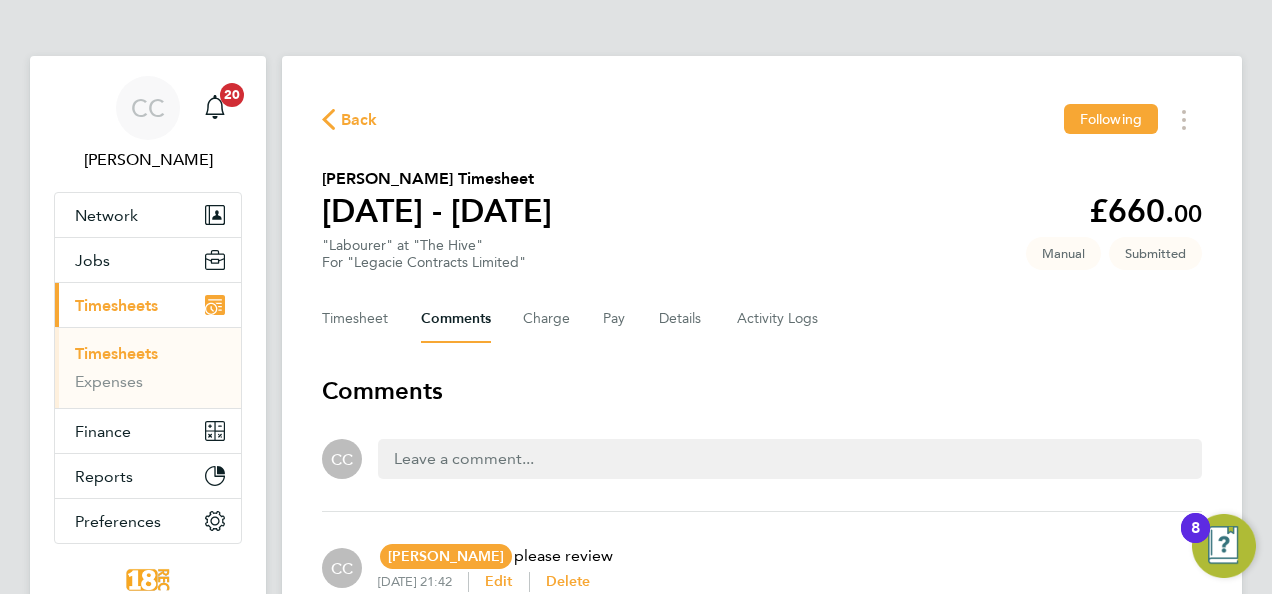 click on "Back" 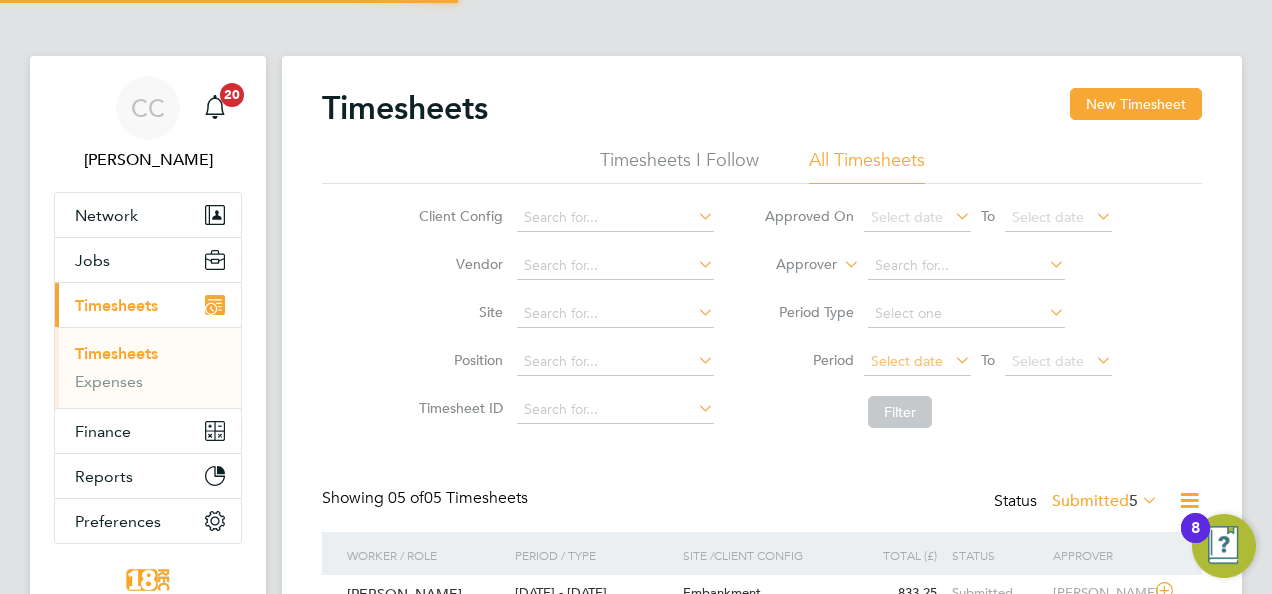 scroll, scrollTop: 10, scrollLeft: 10, axis: both 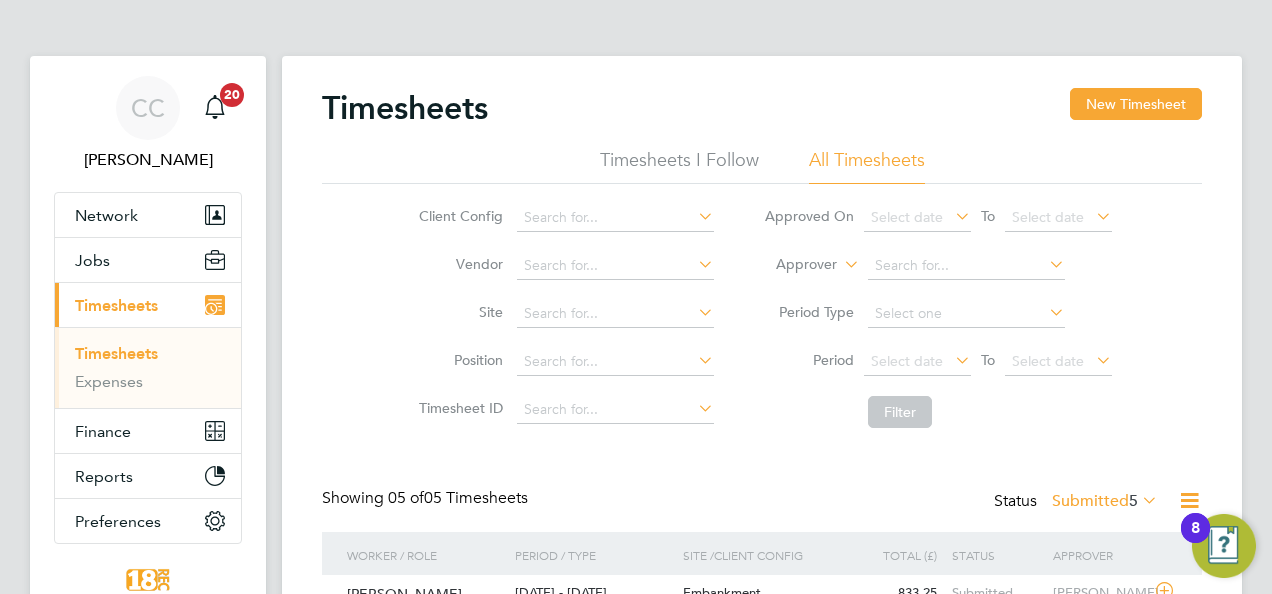 type 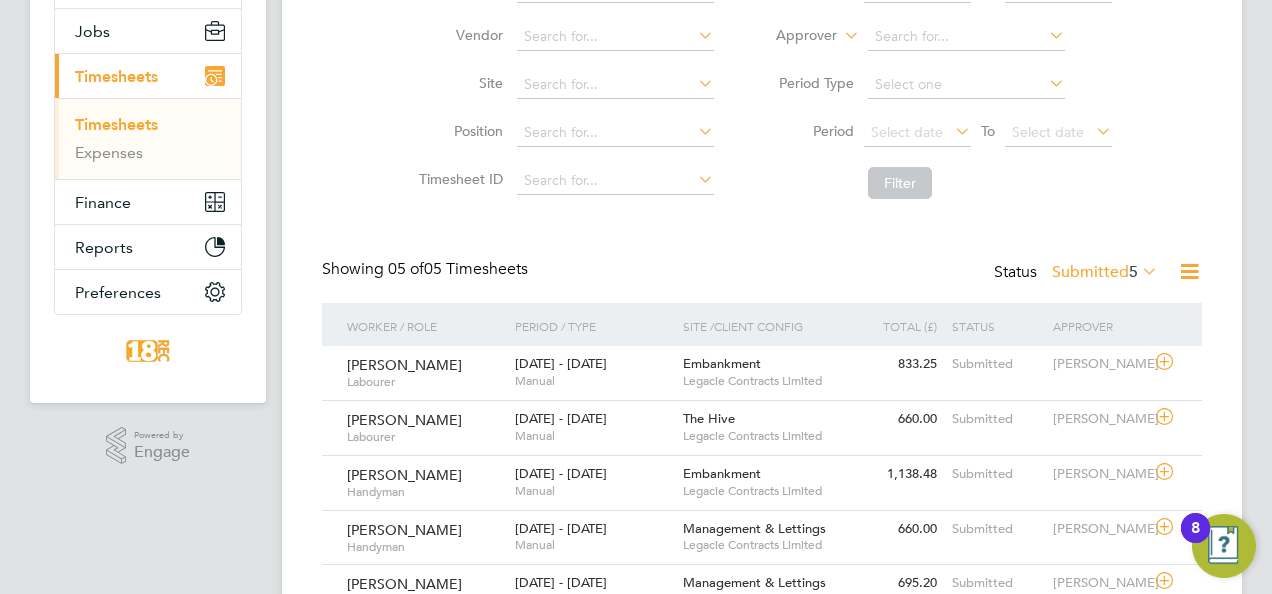 click on "CC   Chloe Crayden   Notifications
20   Applications:   Network
Team Members   Businesses   Sites   Workers   Contacts   Jobs
Positions   Vacancies   Placements   Current page:   Timesheets
Timesheets   Expenses   Finance
Invoices & Credit Notes   Reports
Margin Report   CIS Reports   Report Downloads   Preferences
My Business   Doc. Requirements   Notifications   VMS Configurations   Activity Logs
.st0{fill:#C0C1C2;}
Powered by Engage Timesheets New Timesheet Timesheets I Follow All Timesheets Client Config   Vendor   Site   Position   Timesheet ID   Approved On
Select date
To
Select date
Approver     Period Type   Period
Select date
To
Select date
Filter Showing   05 of  5" at bounding box center [636, 231] 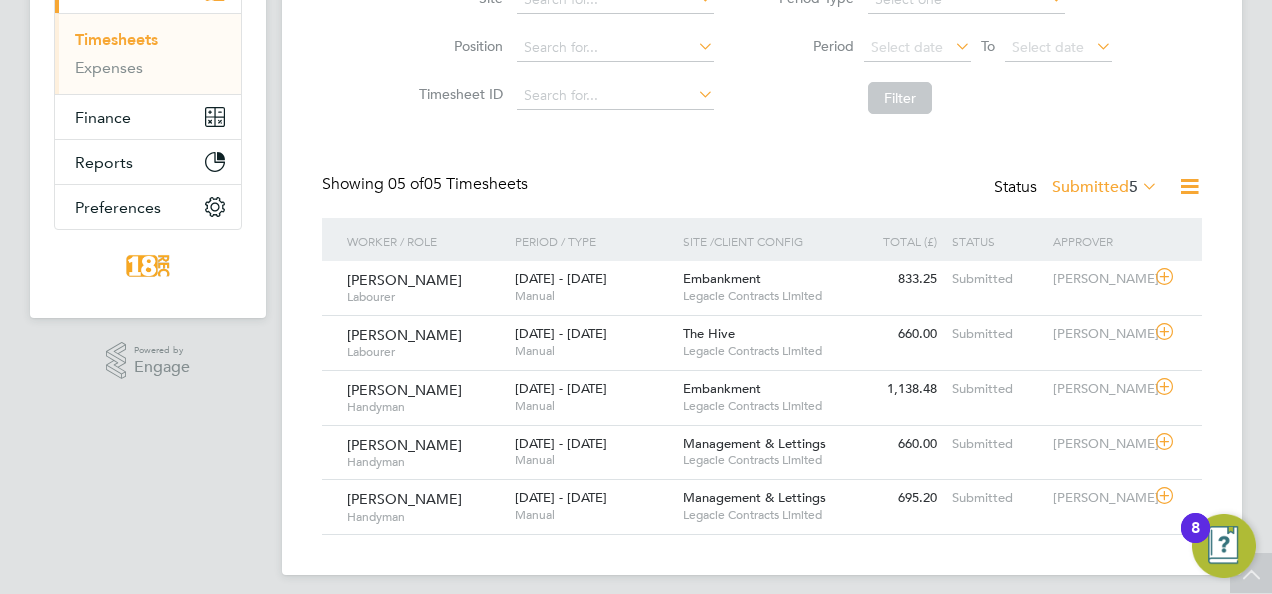 scroll, scrollTop: 324, scrollLeft: 0, axis: vertical 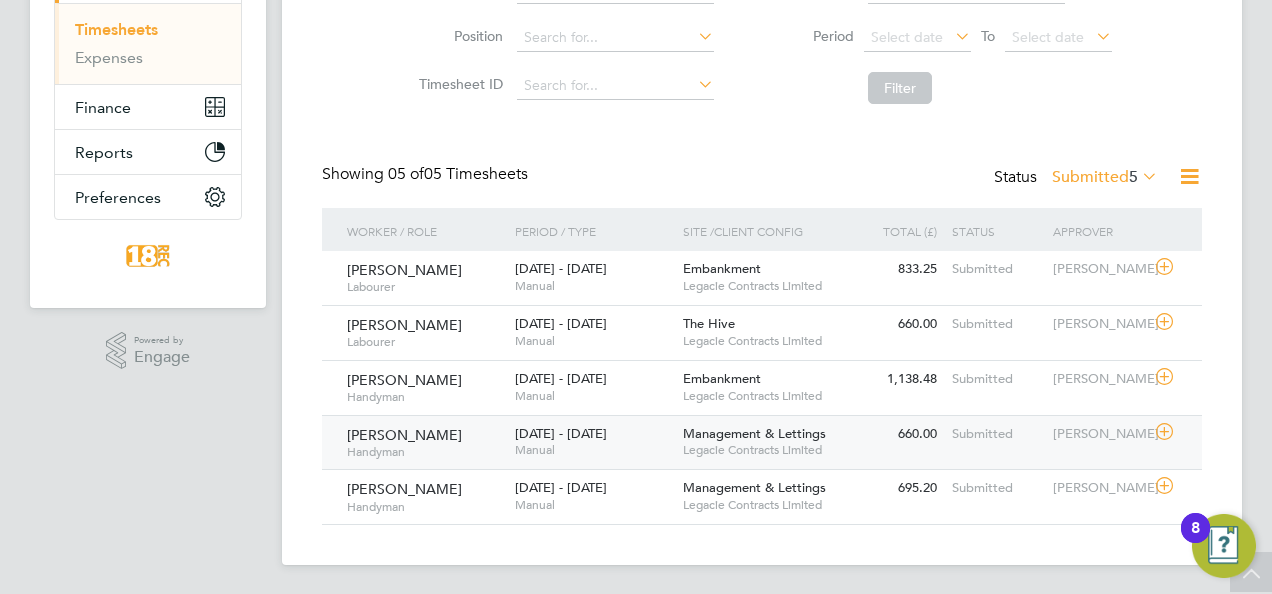 click on "Management & Lettings" 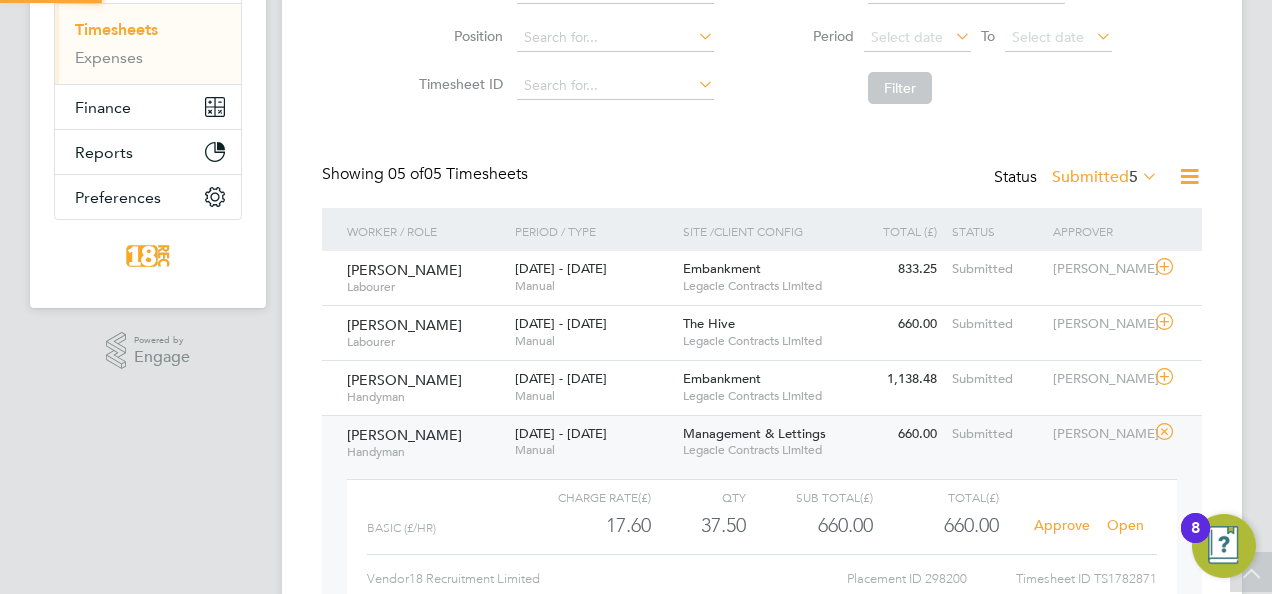 scroll, scrollTop: 10, scrollLeft: 10, axis: both 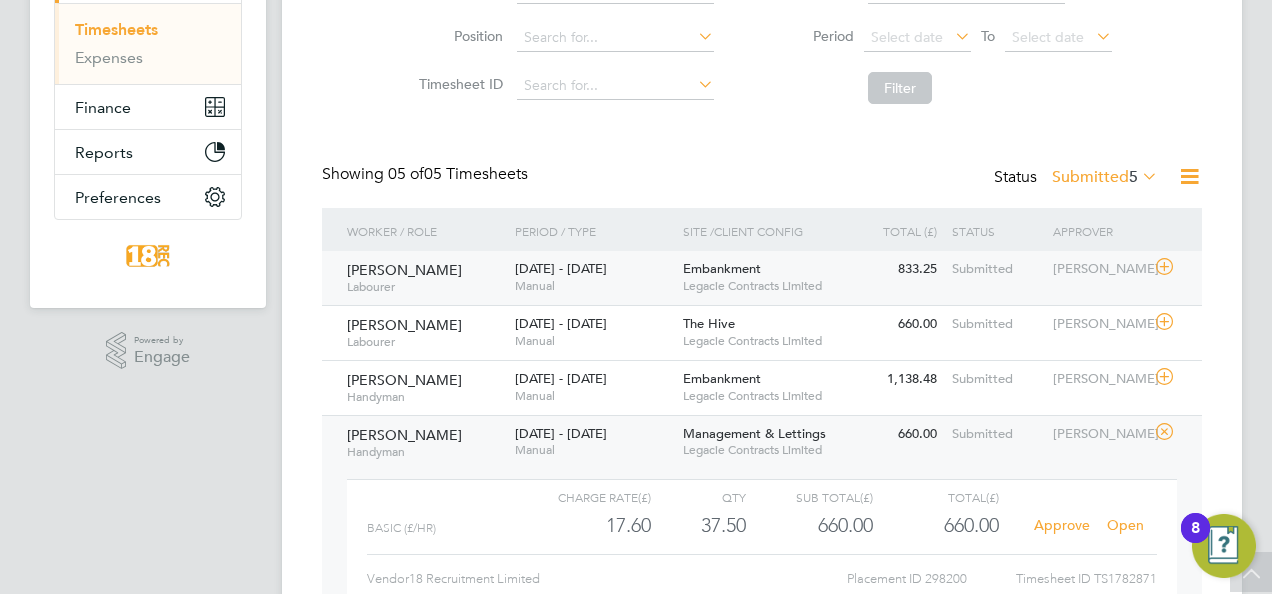 click on "Manual" 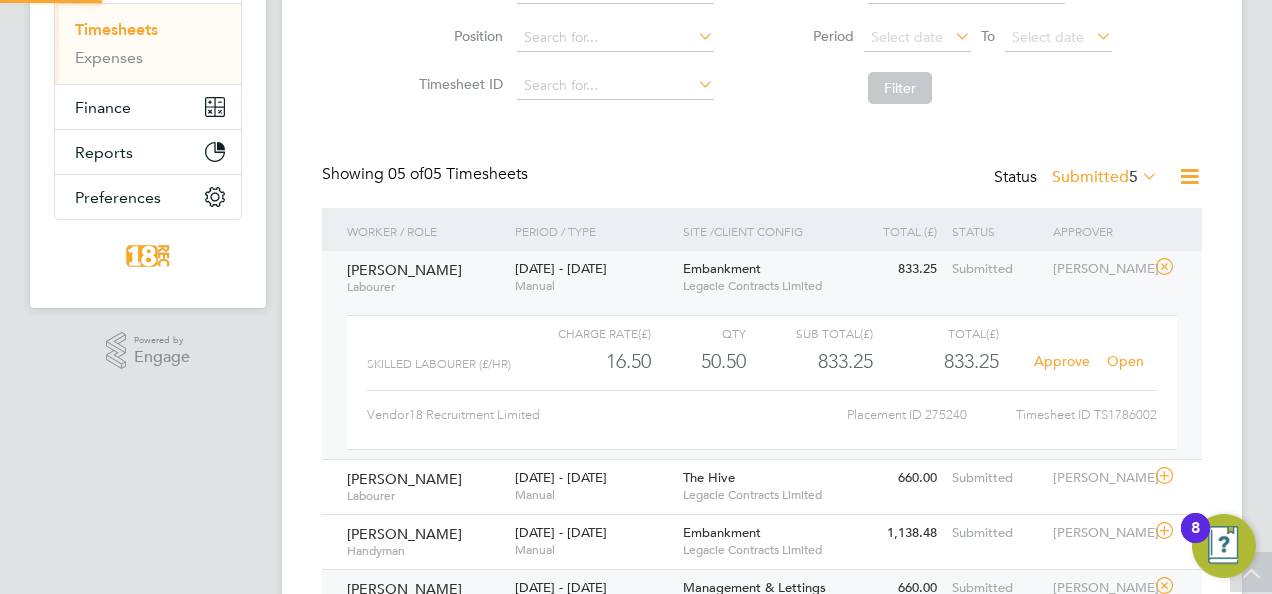 scroll, scrollTop: 10, scrollLeft: 10, axis: both 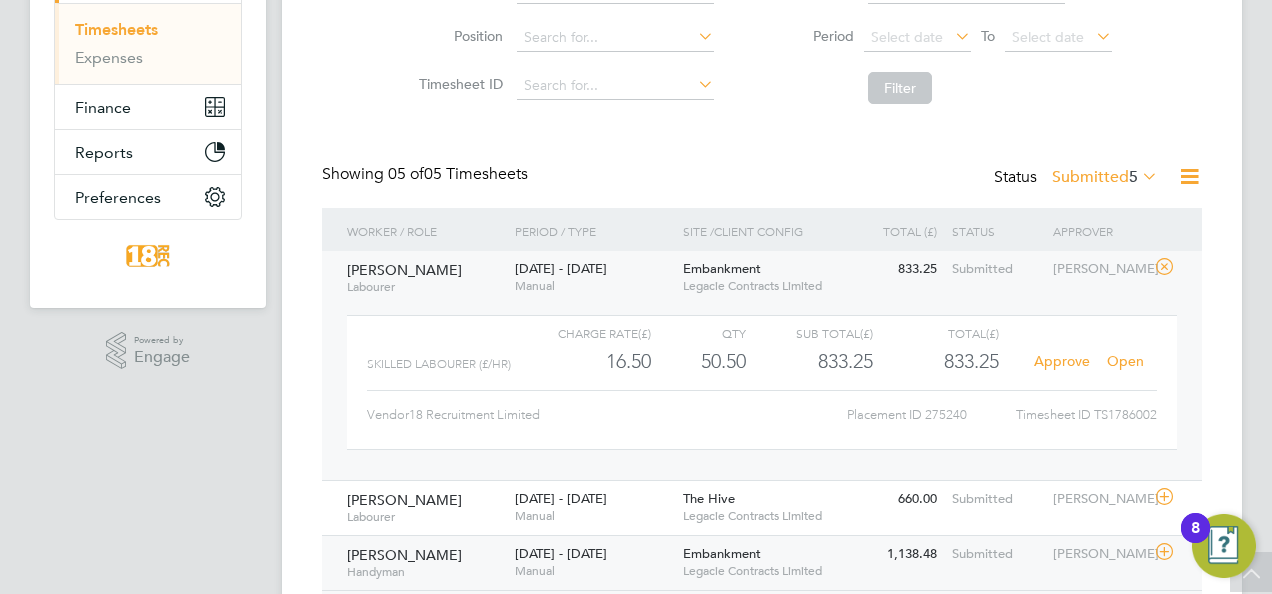 click on "Embankment" 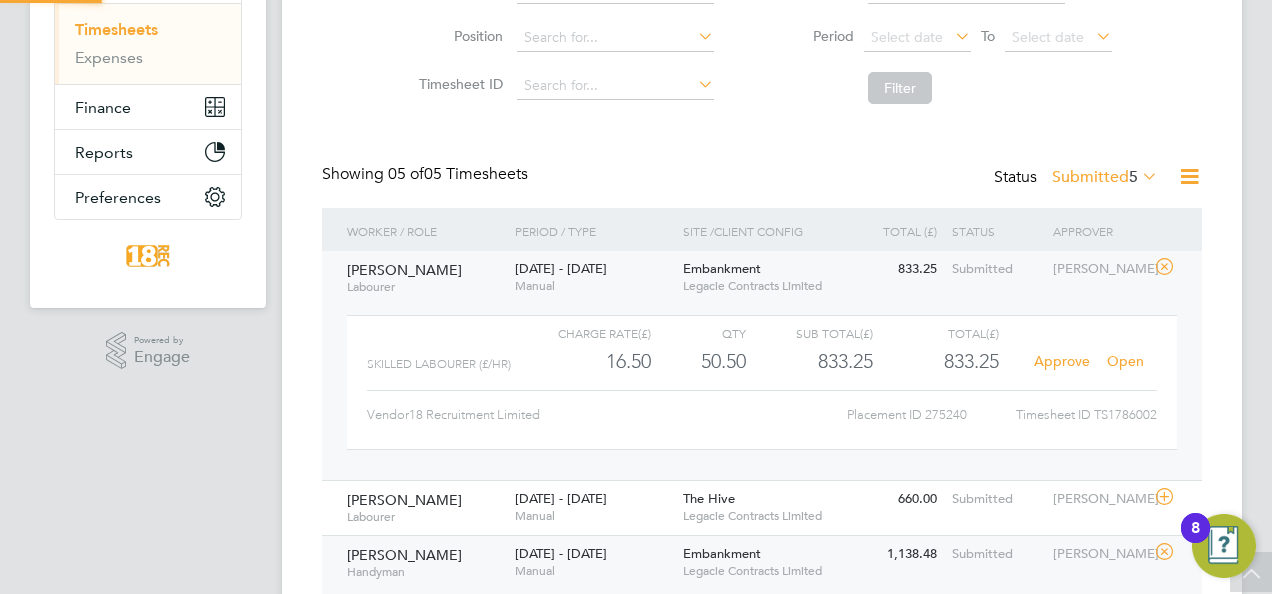 scroll, scrollTop: 10, scrollLeft: 10, axis: both 